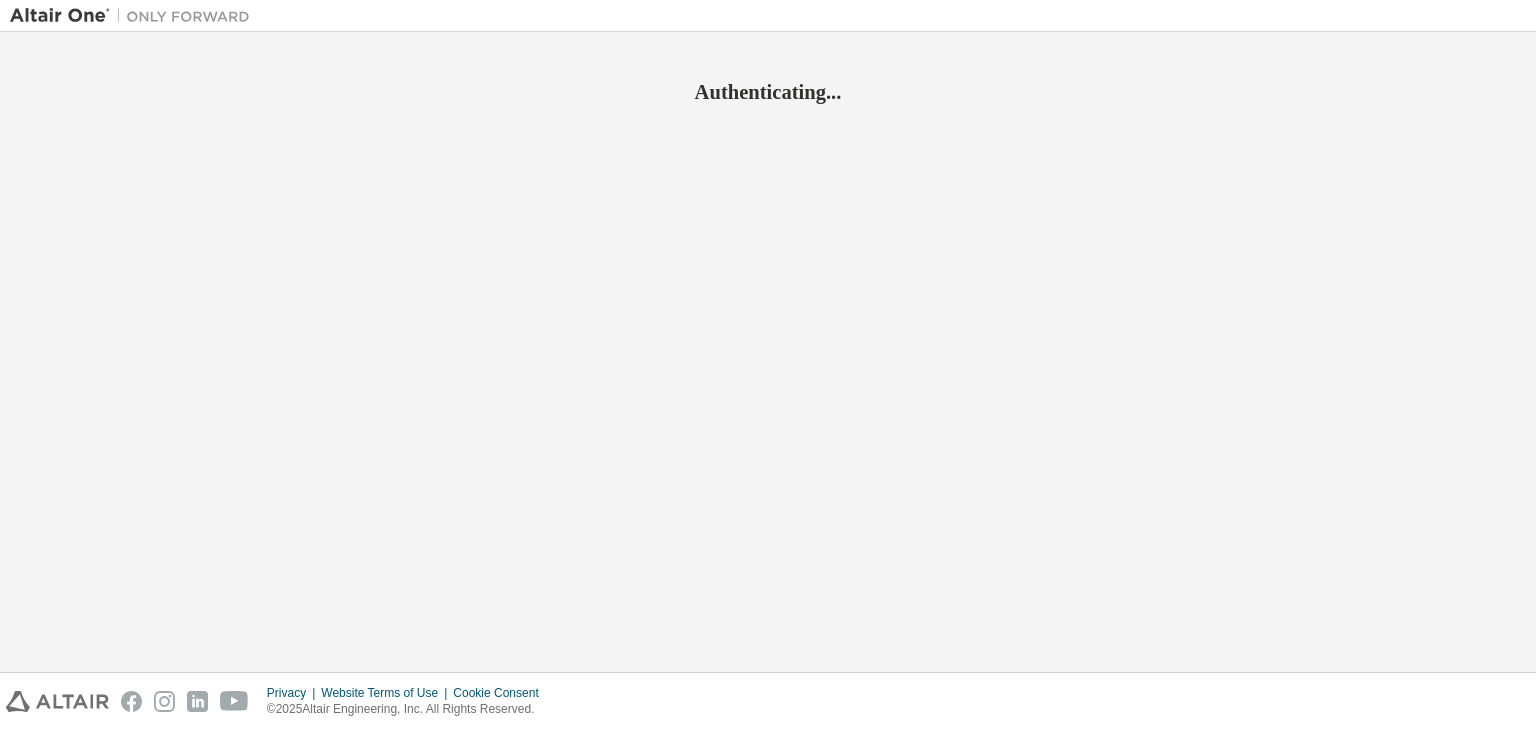 scroll, scrollTop: 0, scrollLeft: 0, axis: both 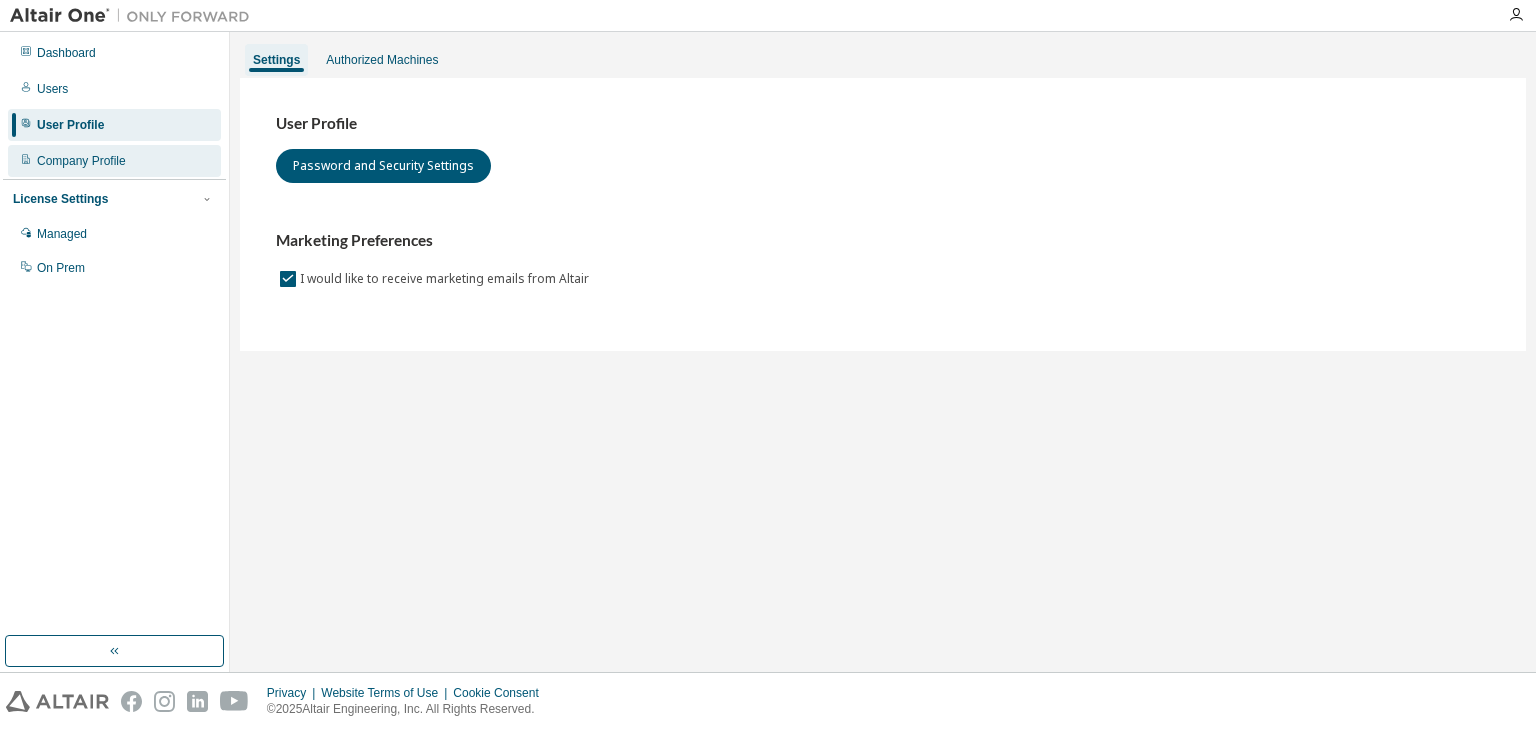 click on "Company Profile" at bounding box center [81, 161] 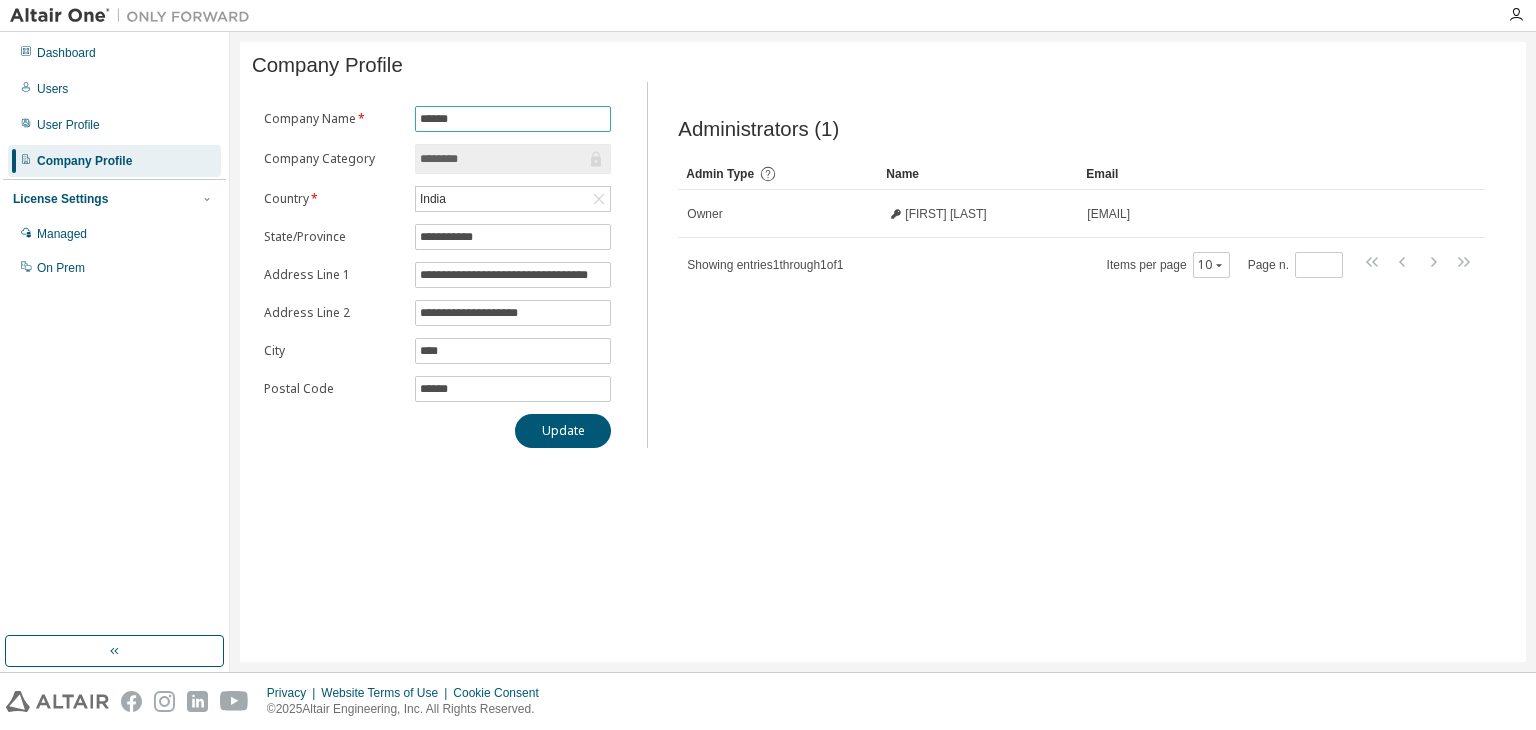 drag, startPoint x: 524, startPoint y: 117, endPoint x: 299, endPoint y: 149, distance: 227.26416 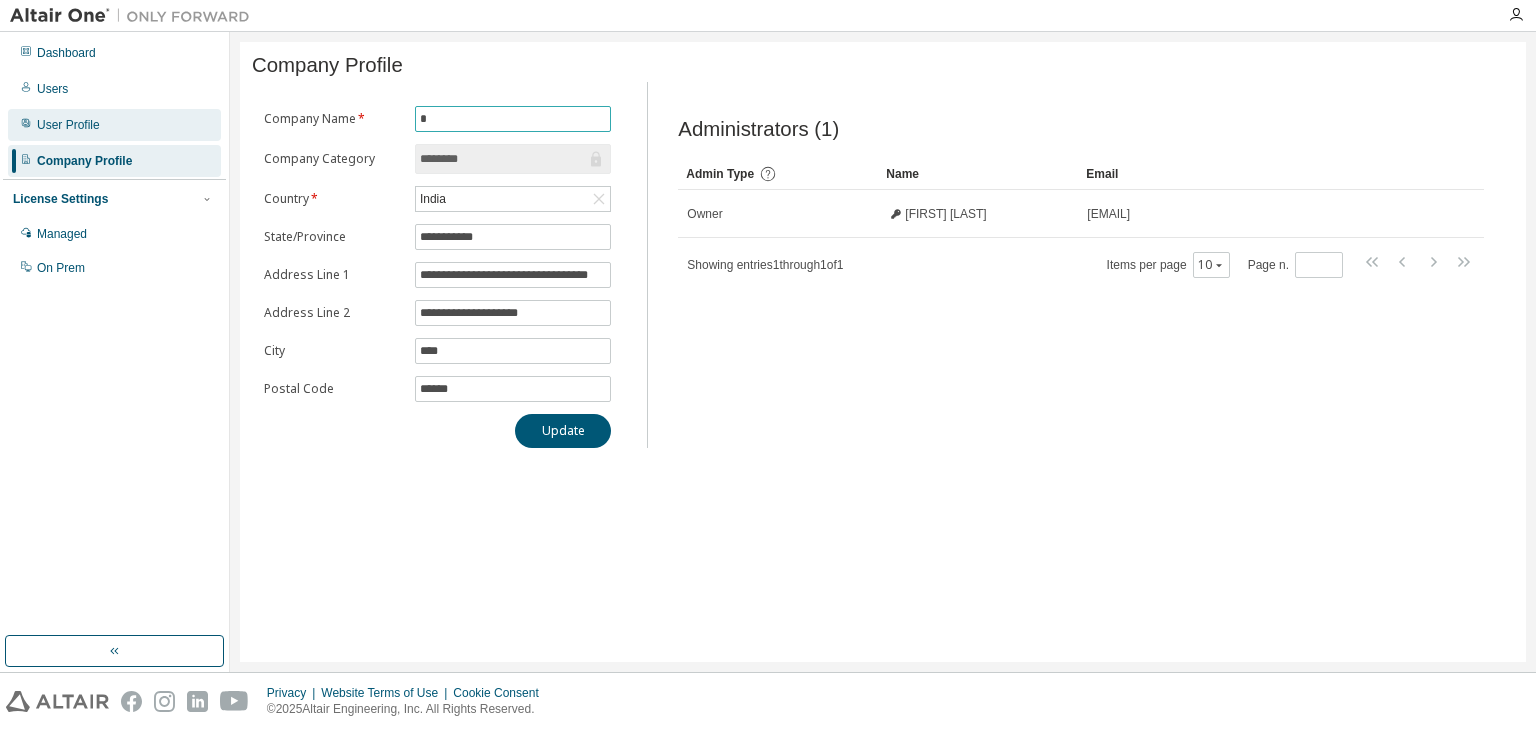 type on "*" 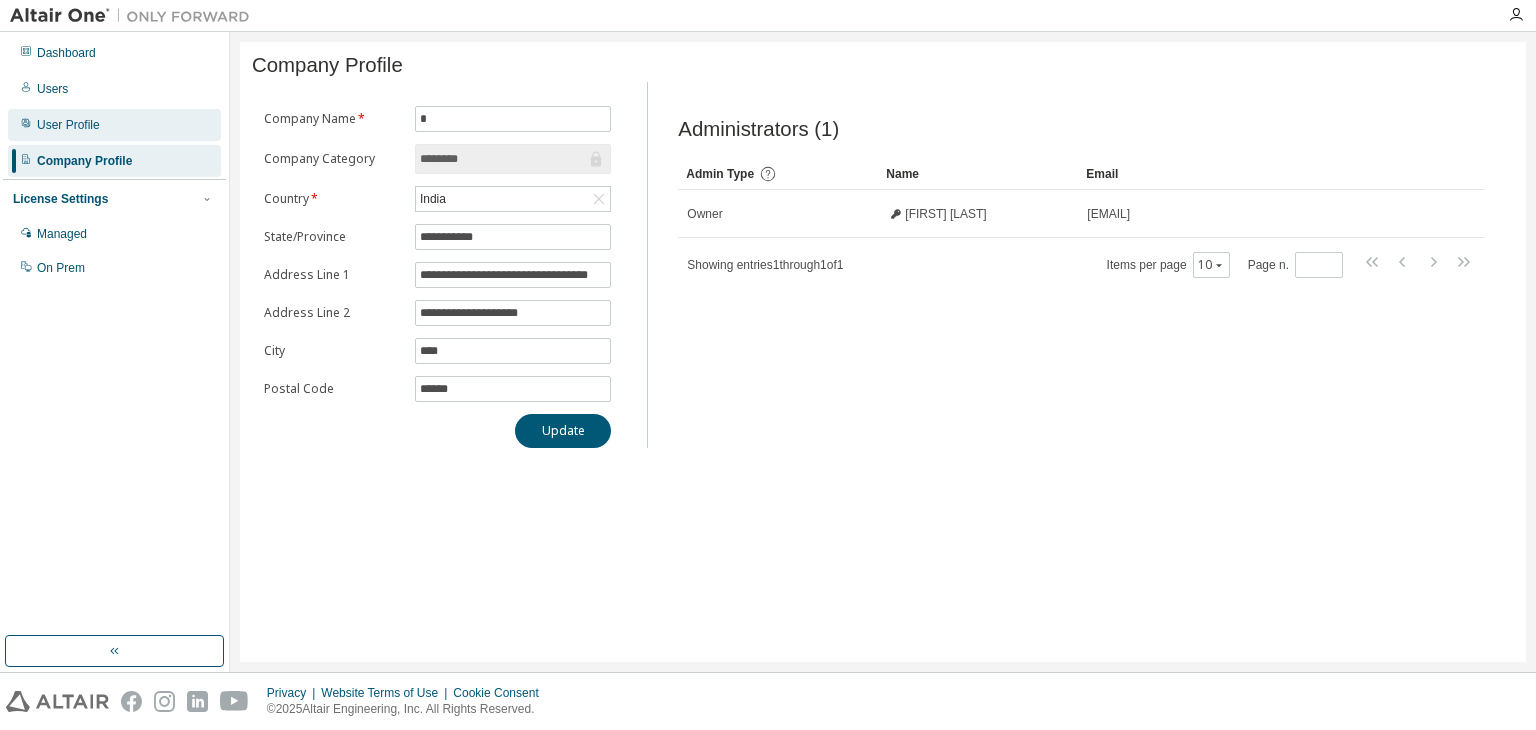 click on "User Profile" at bounding box center (114, 125) 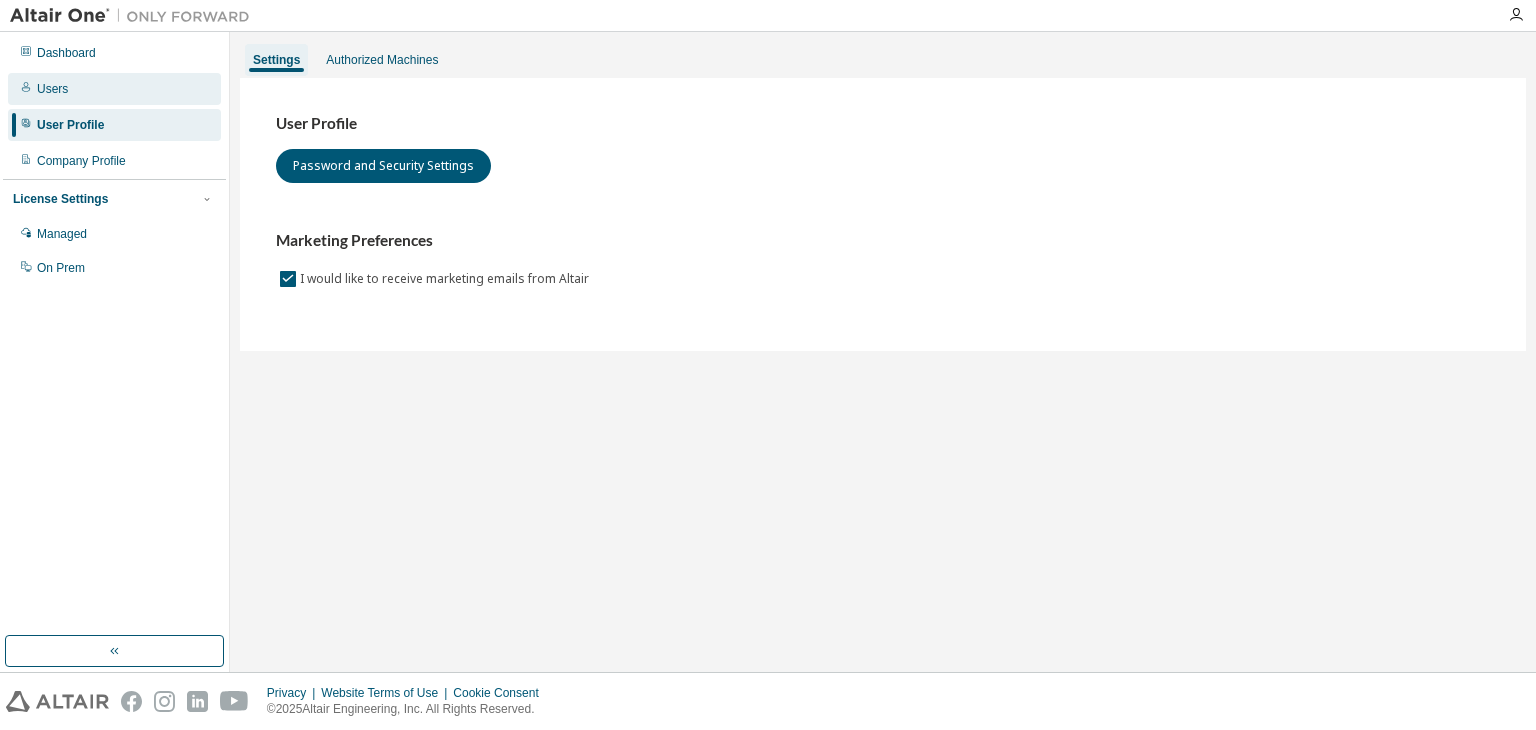click on "Users" at bounding box center [52, 89] 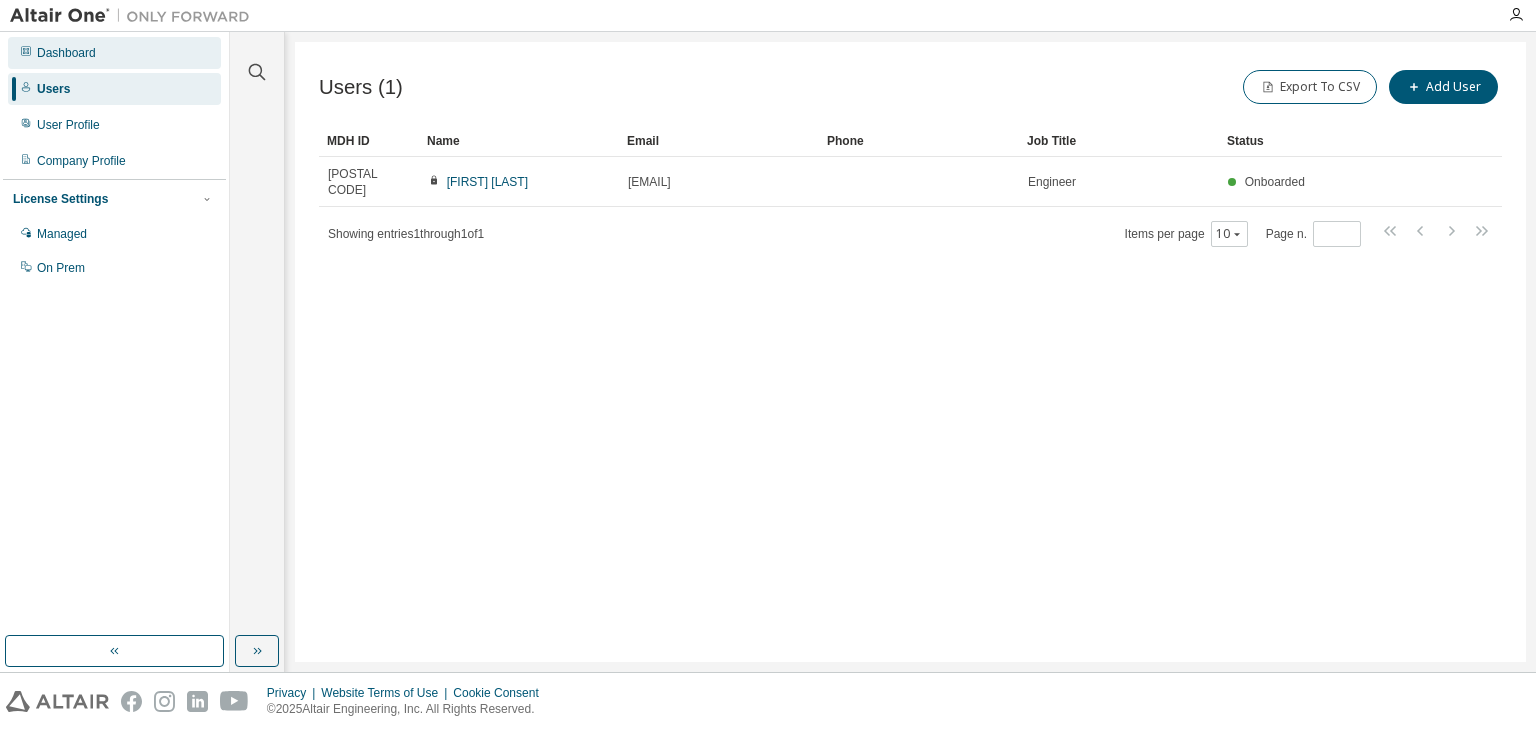 click on "Dashboard" at bounding box center (114, 53) 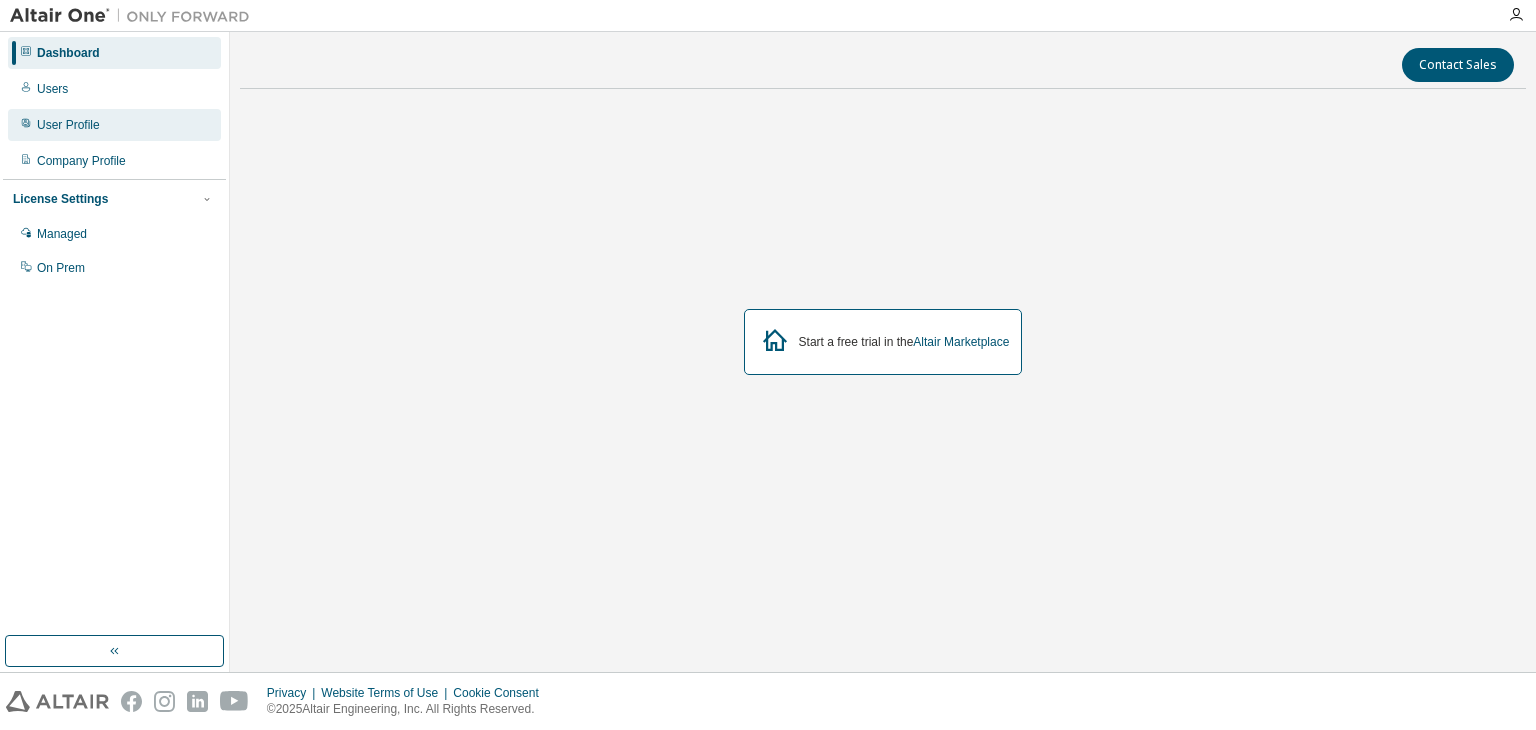 click on "User Profile" at bounding box center (114, 125) 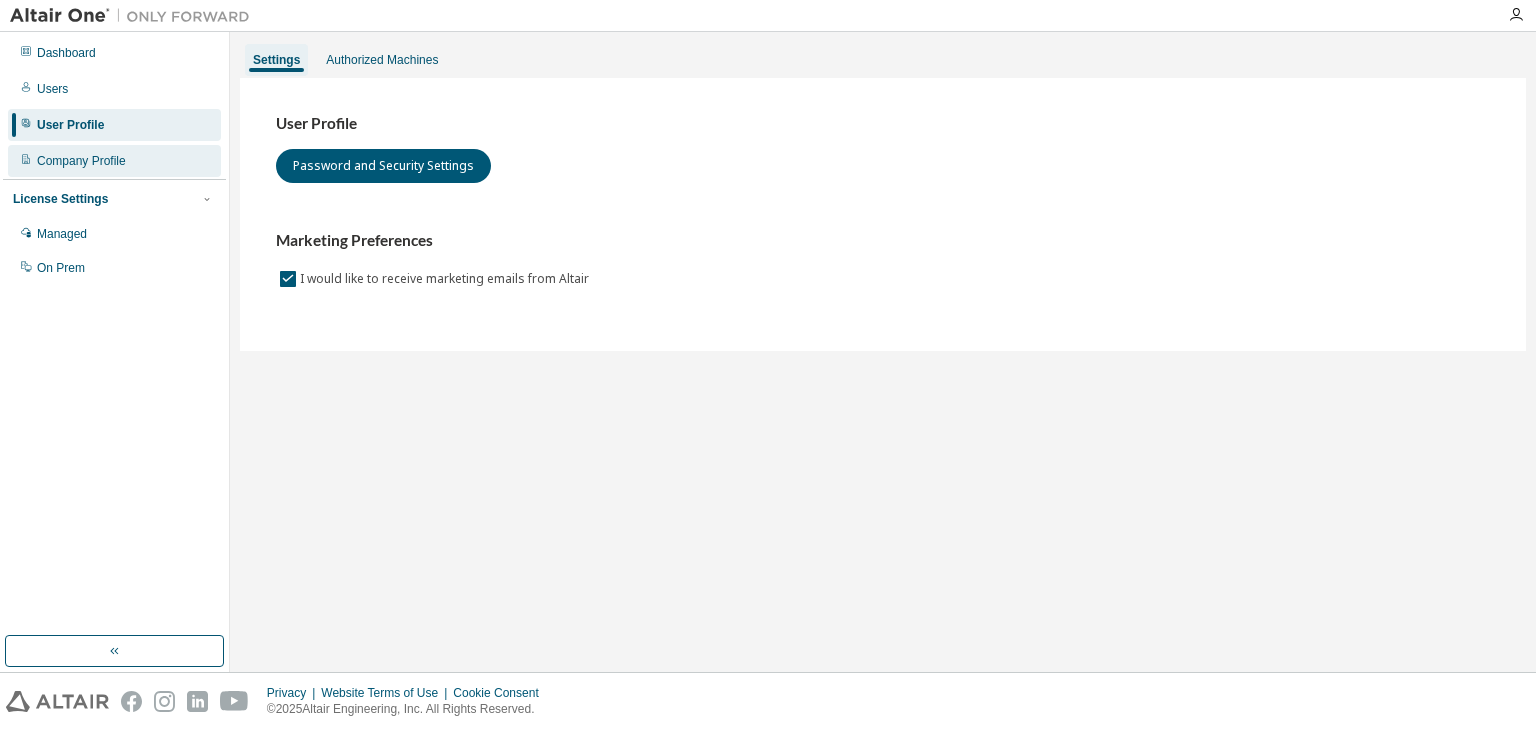 click on "Company Profile" at bounding box center [81, 161] 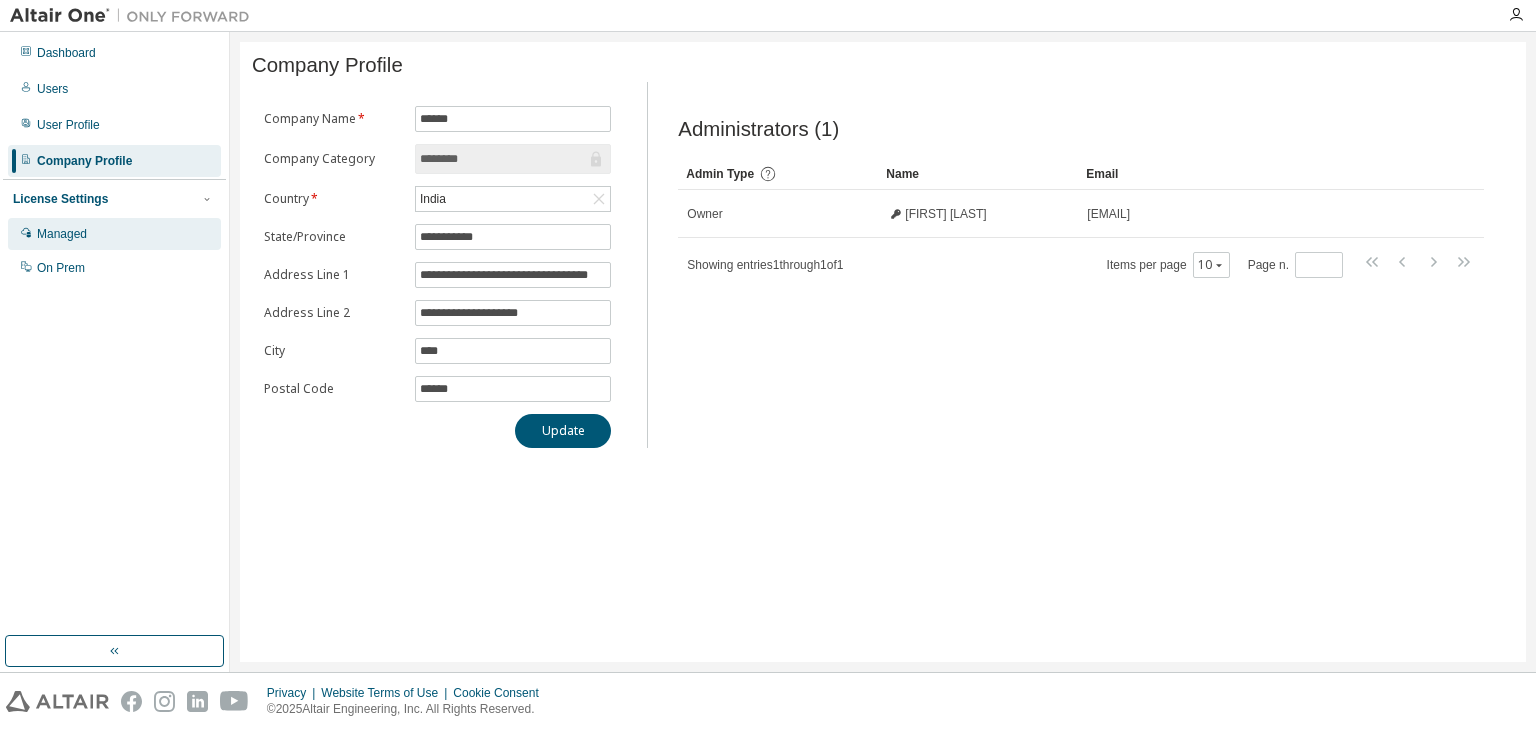 click on "Managed" at bounding box center (114, 234) 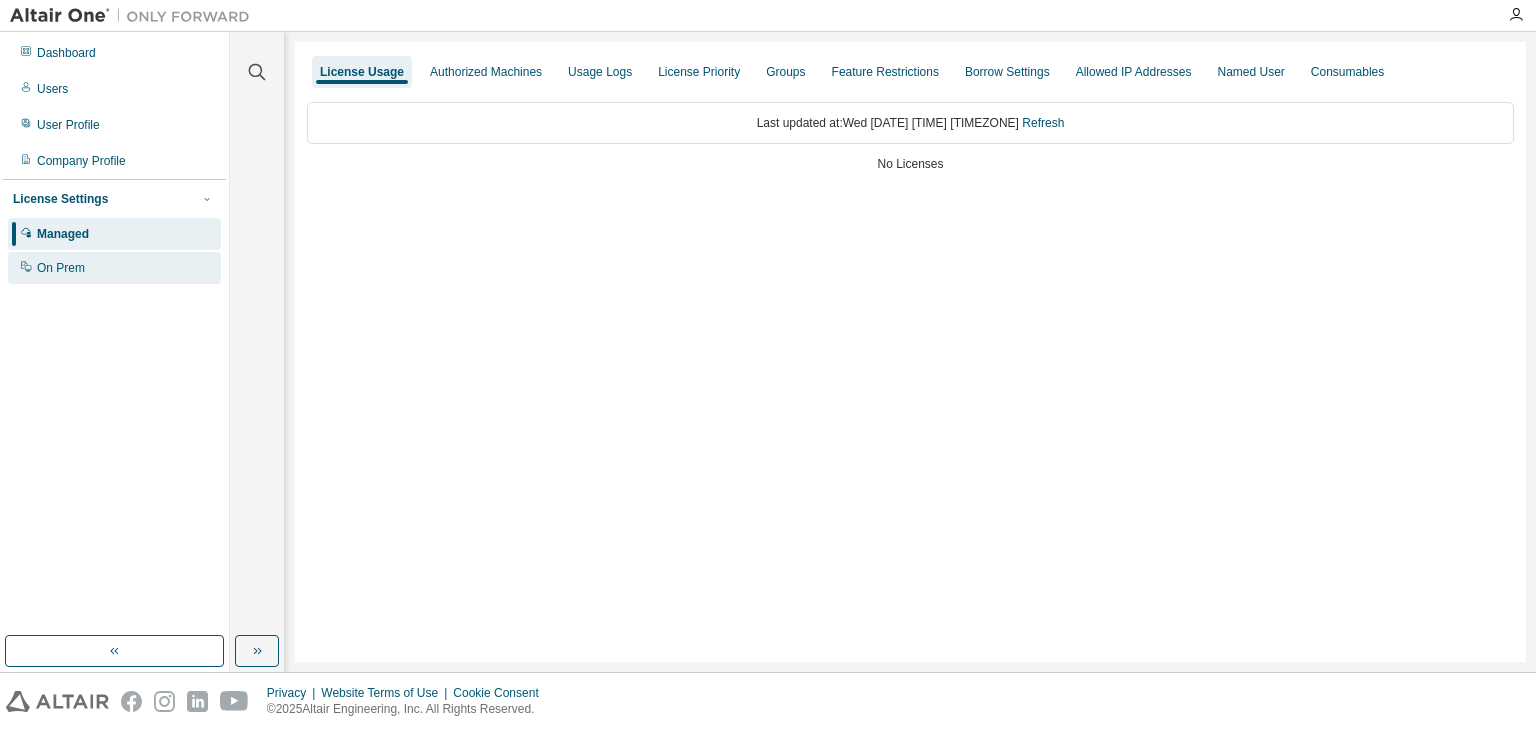 click on "On Prem" at bounding box center (114, 268) 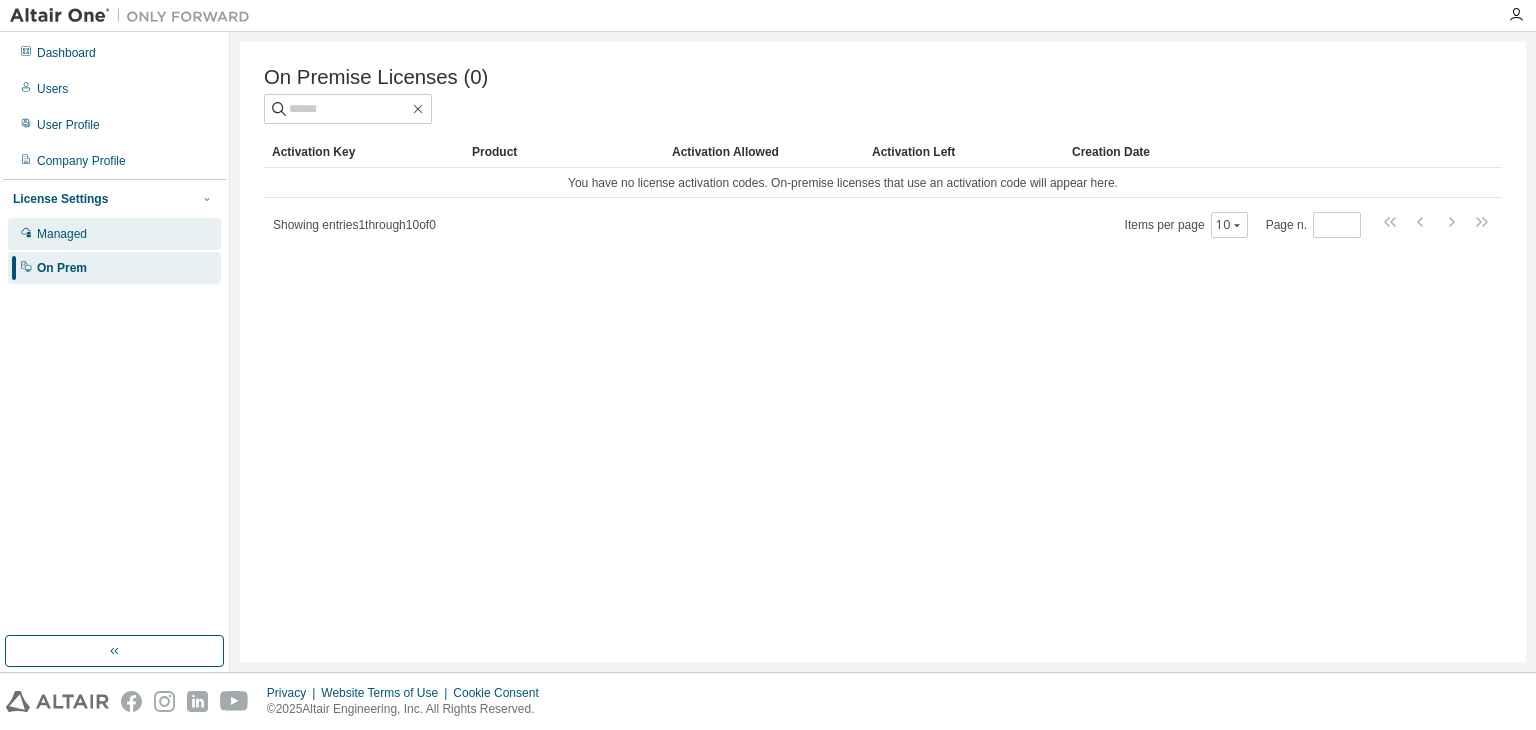 click on "Managed" at bounding box center (114, 234) 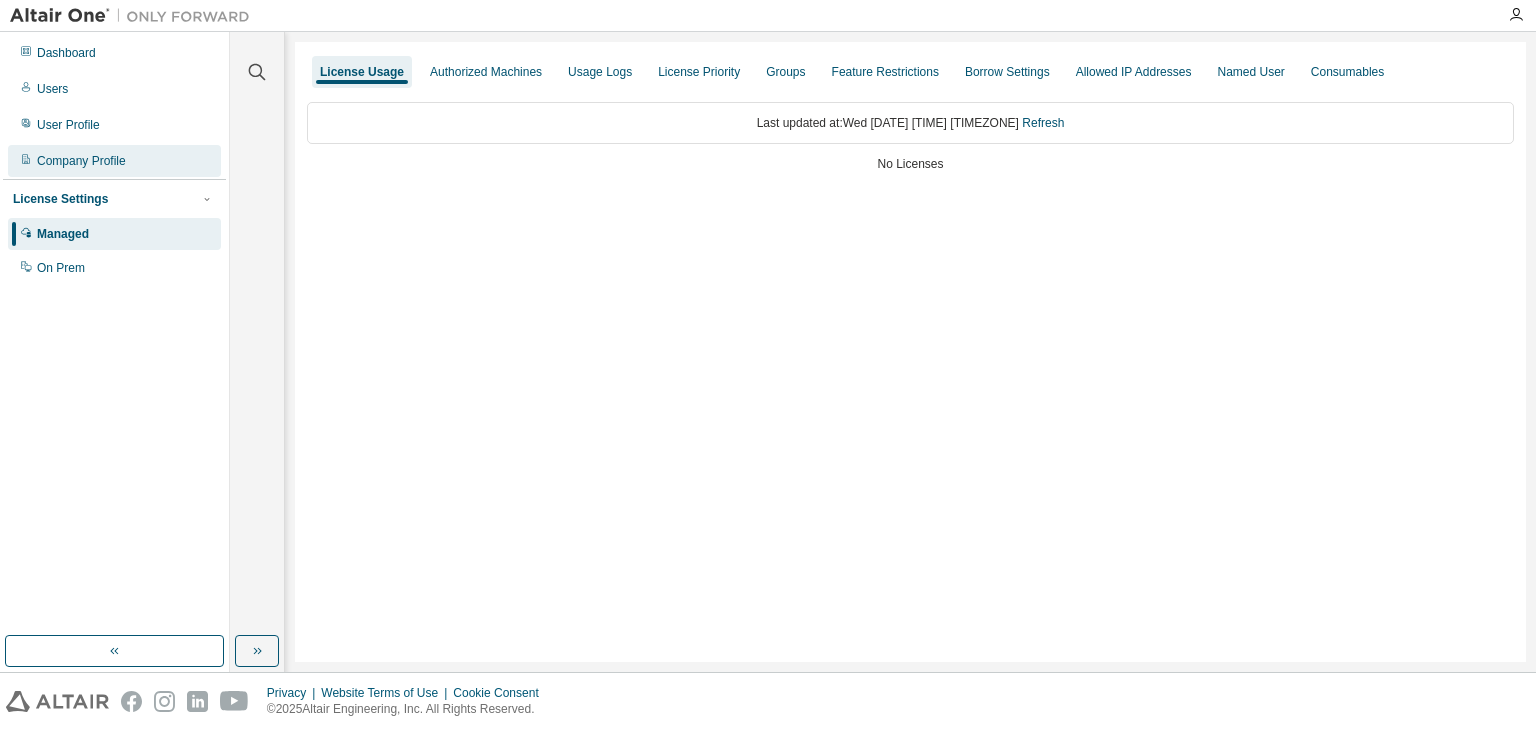 click on "Company Profile" at bounding box center [114, 161] 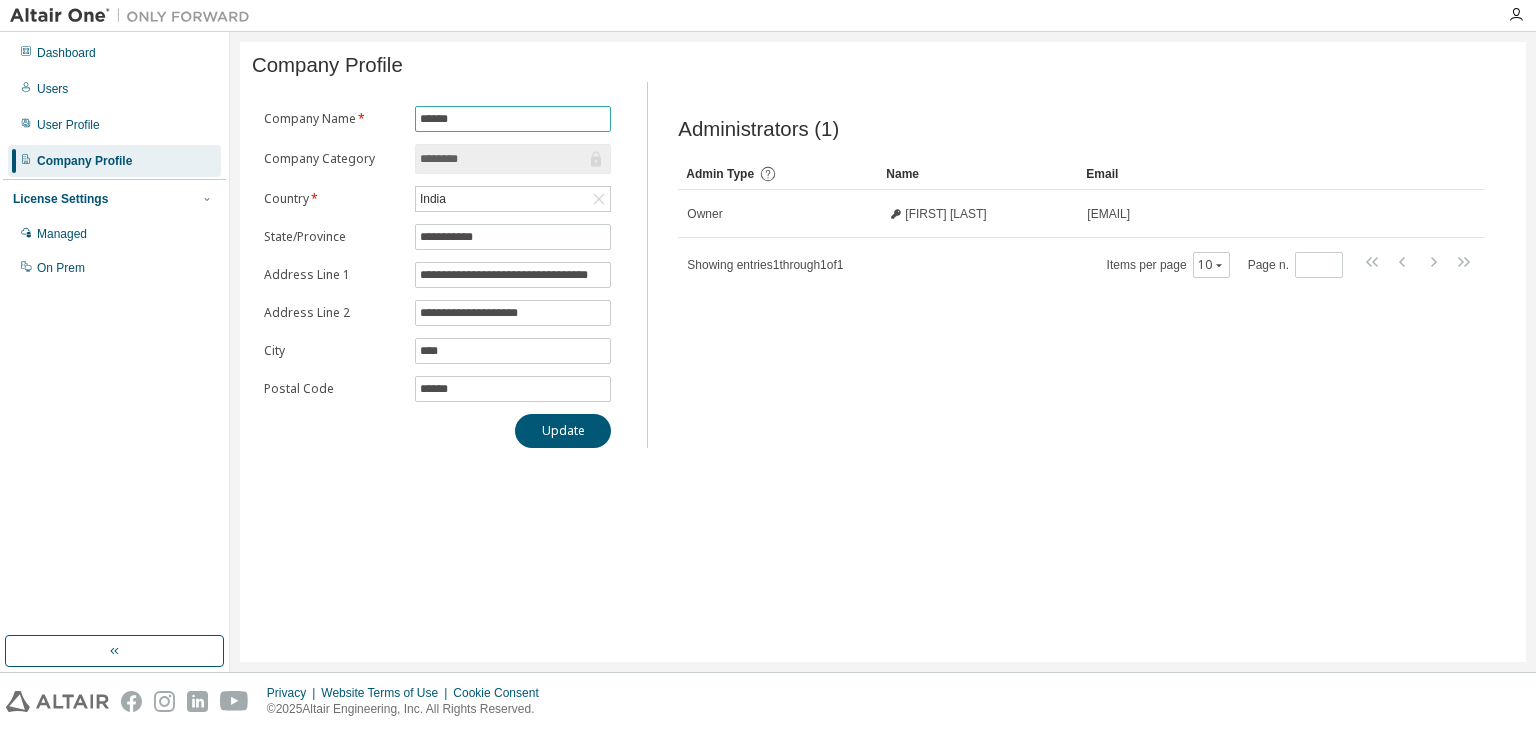 click on "******" at bounding box center [513, 119] 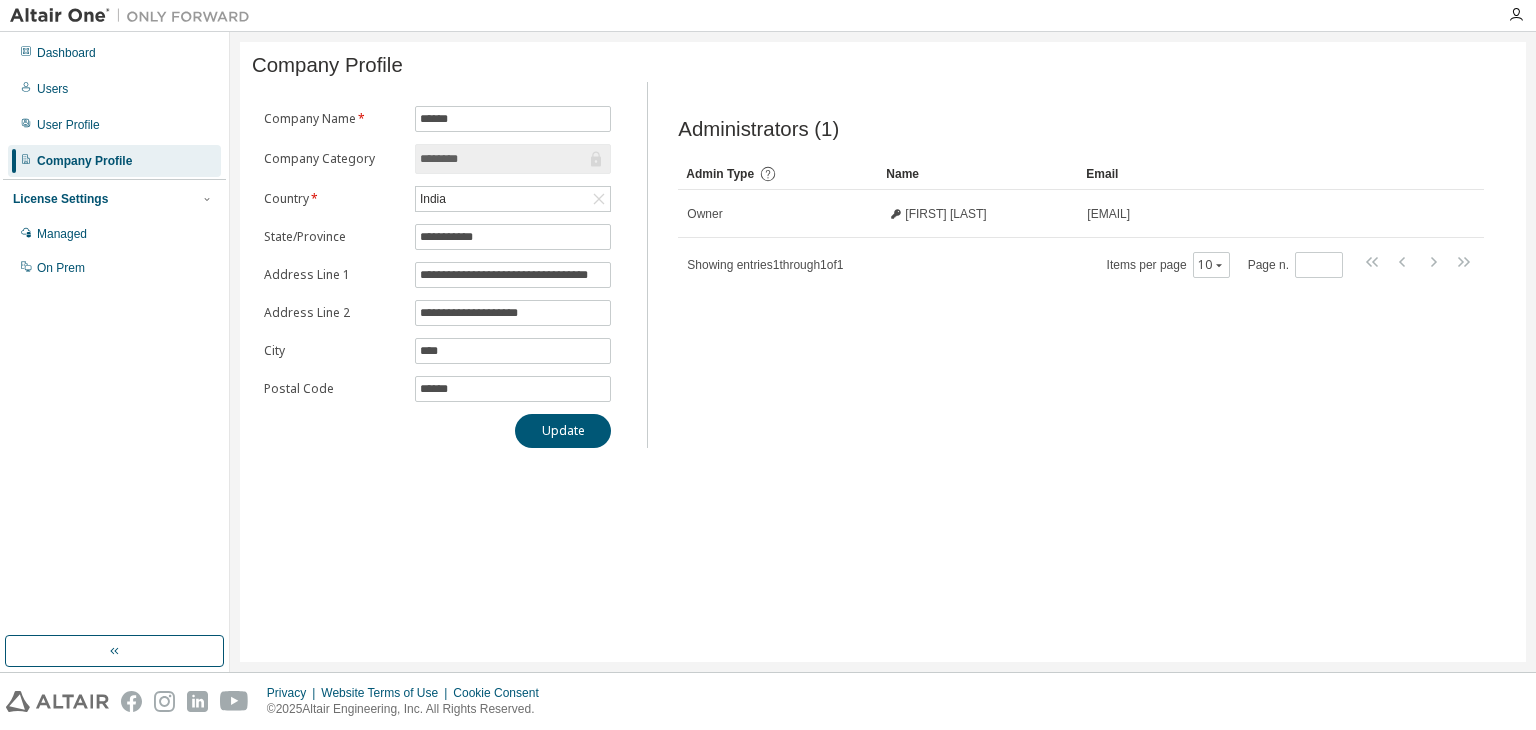 click on "********" at bounding box center [503, 159] 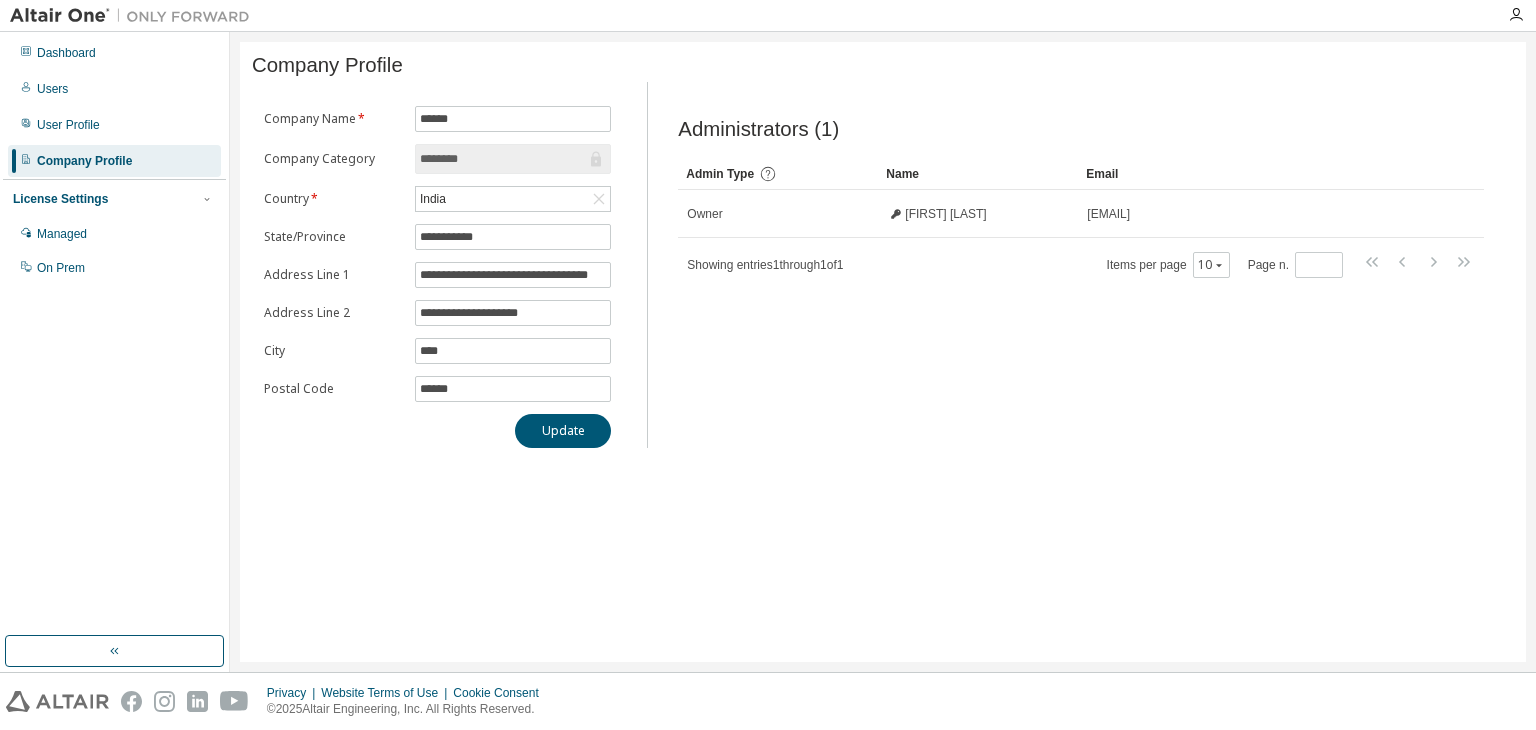 click 